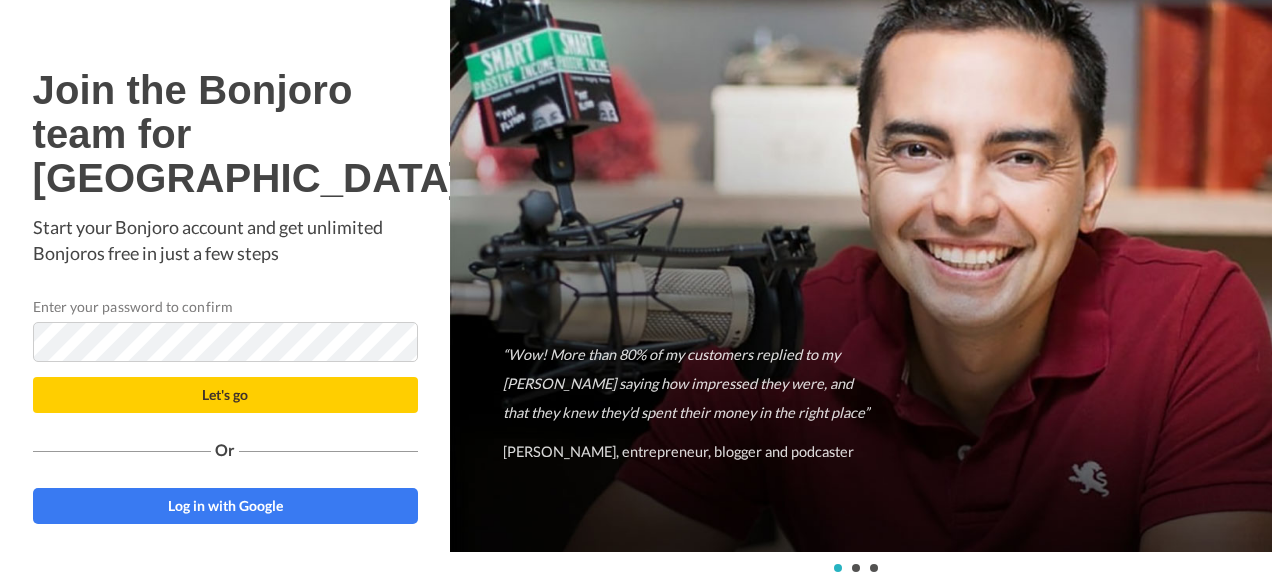scroll, scrollTop: 0, scrollLeft: 0, axis: both 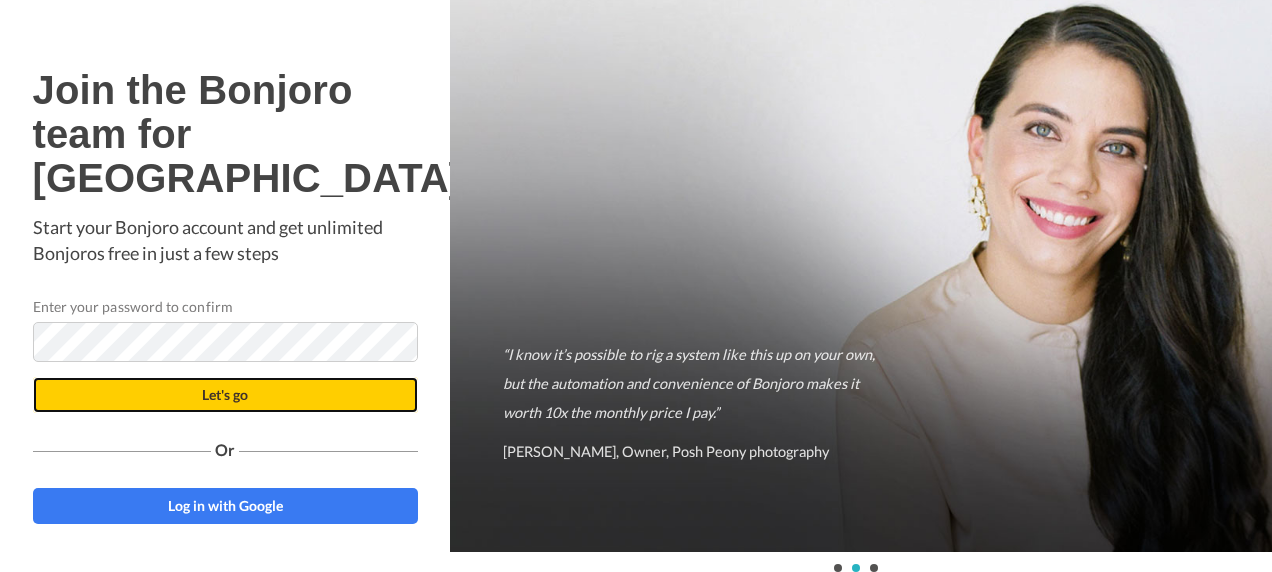 click on "Let's go" at bounding box center (225, 395) 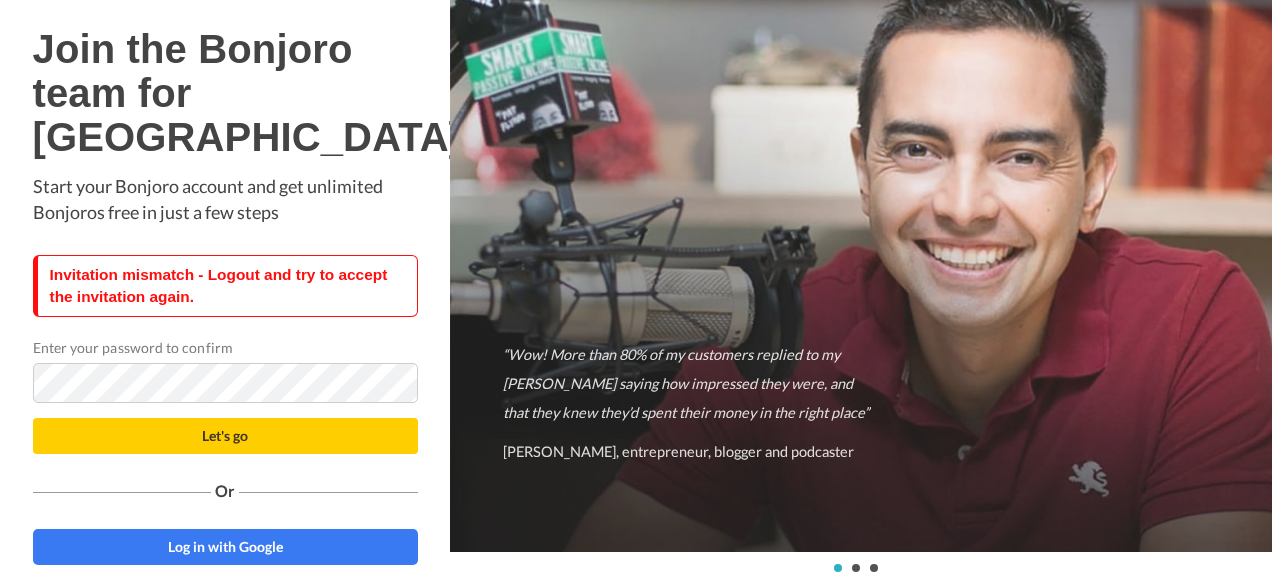 scroll, scrollTop: 0, scrollLeft: 0, axis: both 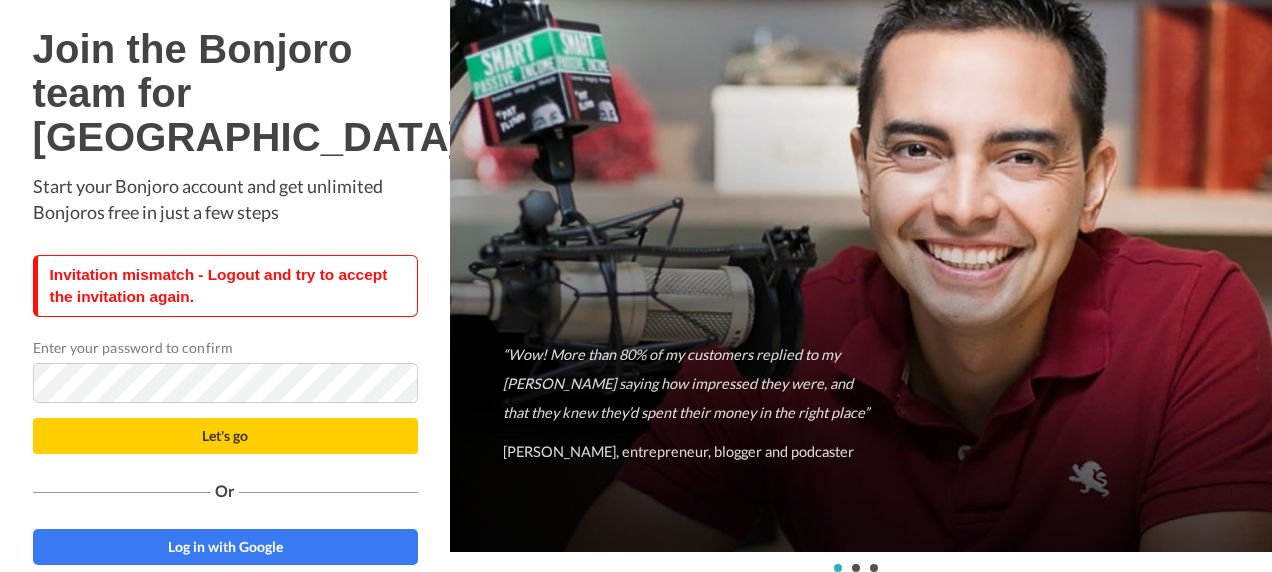 click on "Invitation mismatch - Logout and try to accept the invitation again." at bounding box center [227, 286] 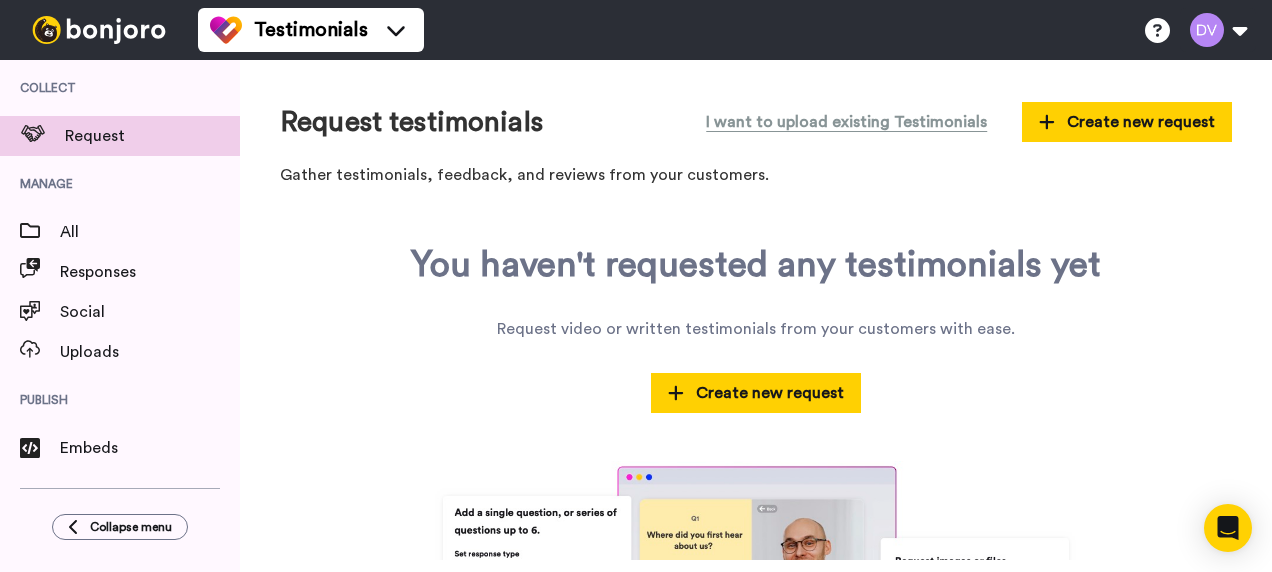 scroll, scrollTop: 0, scrollLeft: 0, axis: both 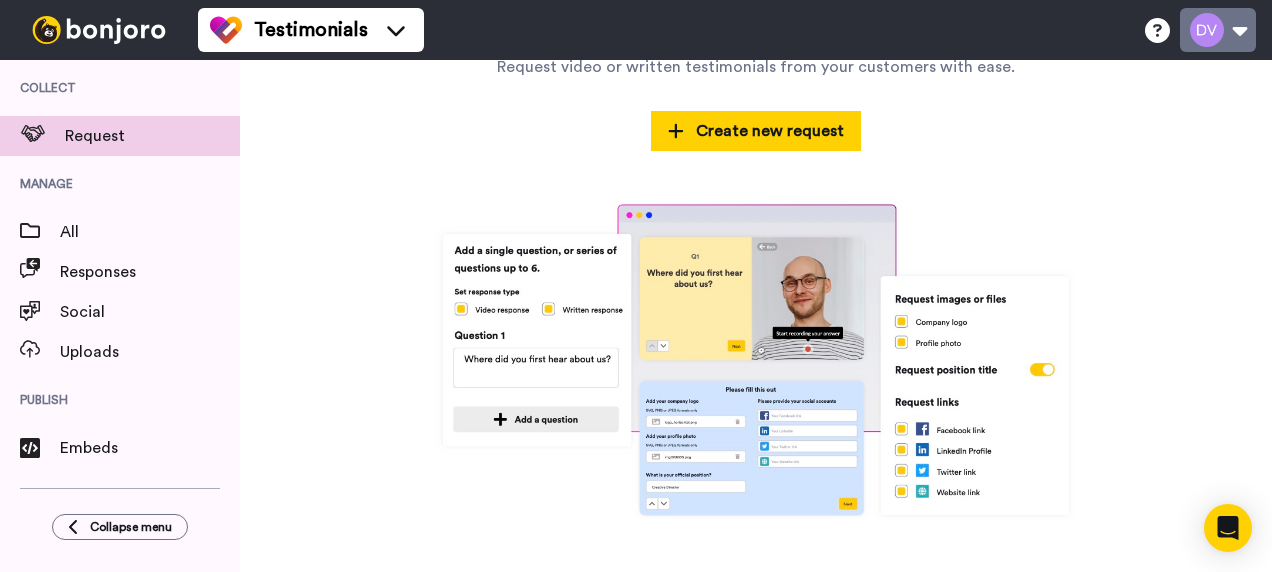 click at bounding box center (1218, 30) 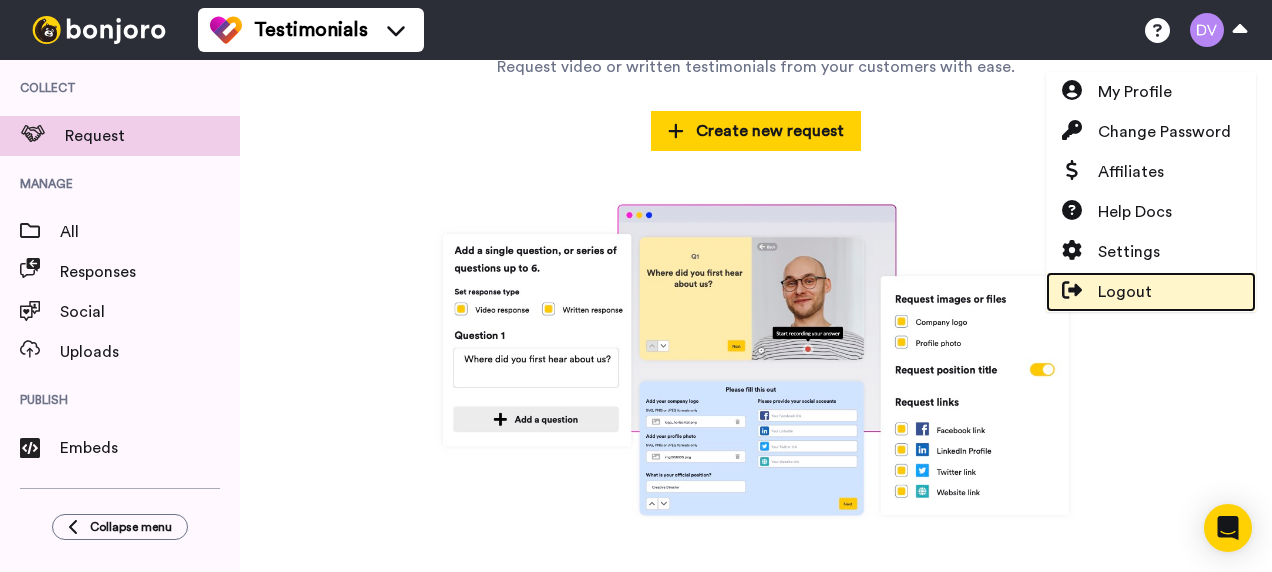 click on "Logout" at bounding box center (1125, 292) 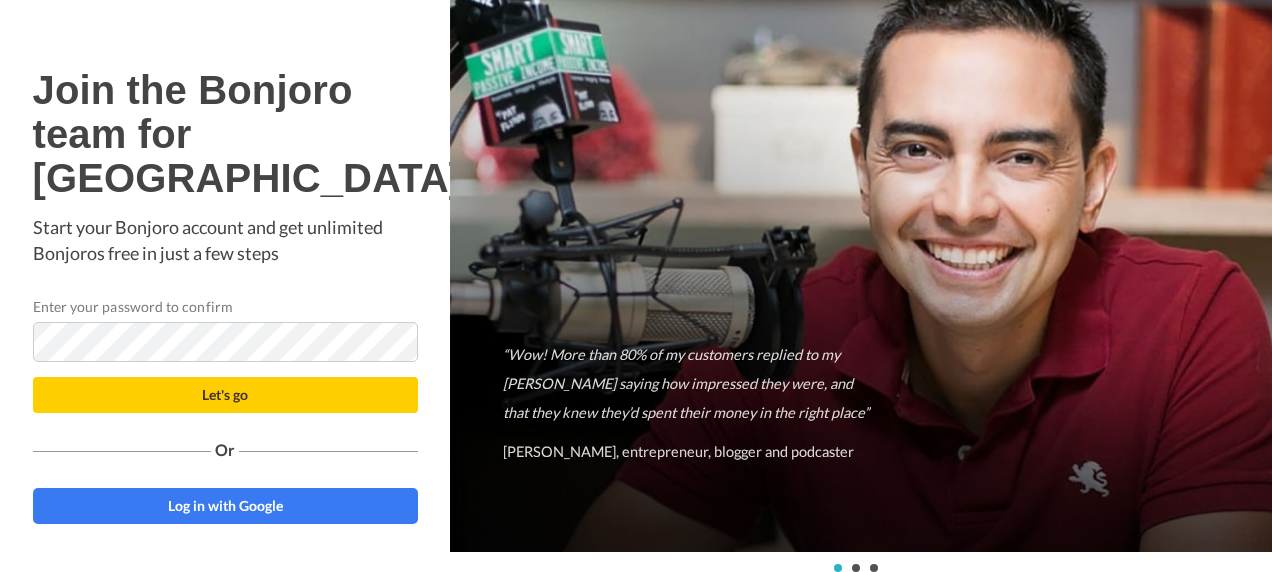 scroll, scrollTop: 0, scrollLeft: 0, axis: both 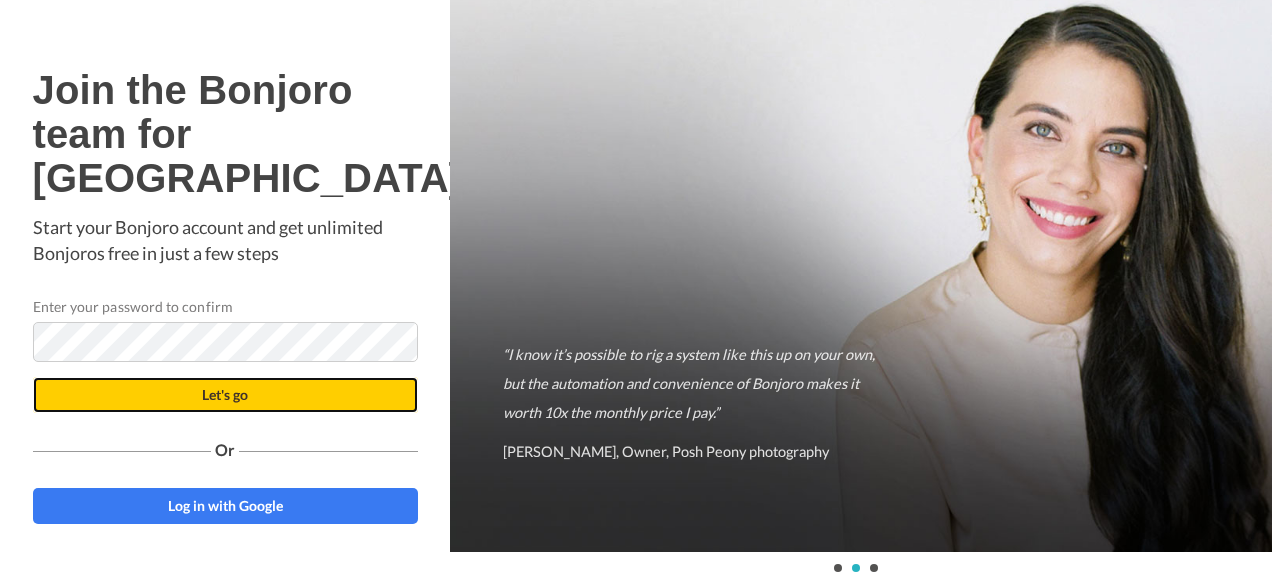 click on "Let's go" at bounding box center [225, 394] 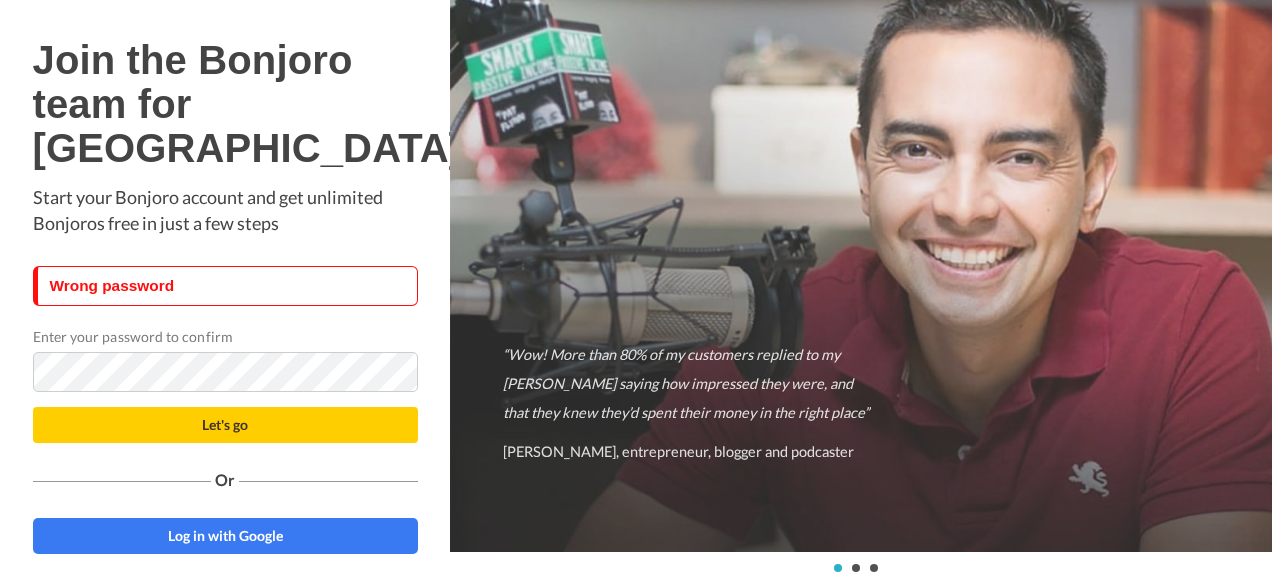 scroll, scrollTop: 0, scrollLeft: 0, axis: both 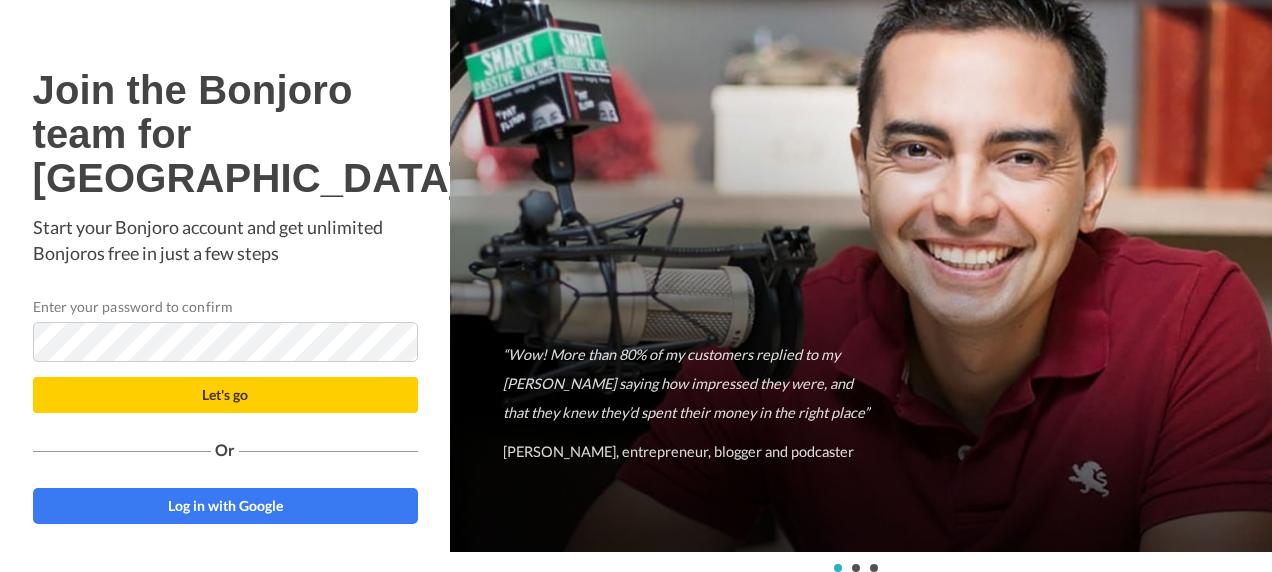 click on "Join the Bonjoro team for  University of Bedfordshire
Start your Bonjoro account and get unlimited Bonjoros free in just a few steps" at bounding box center (225, 167) 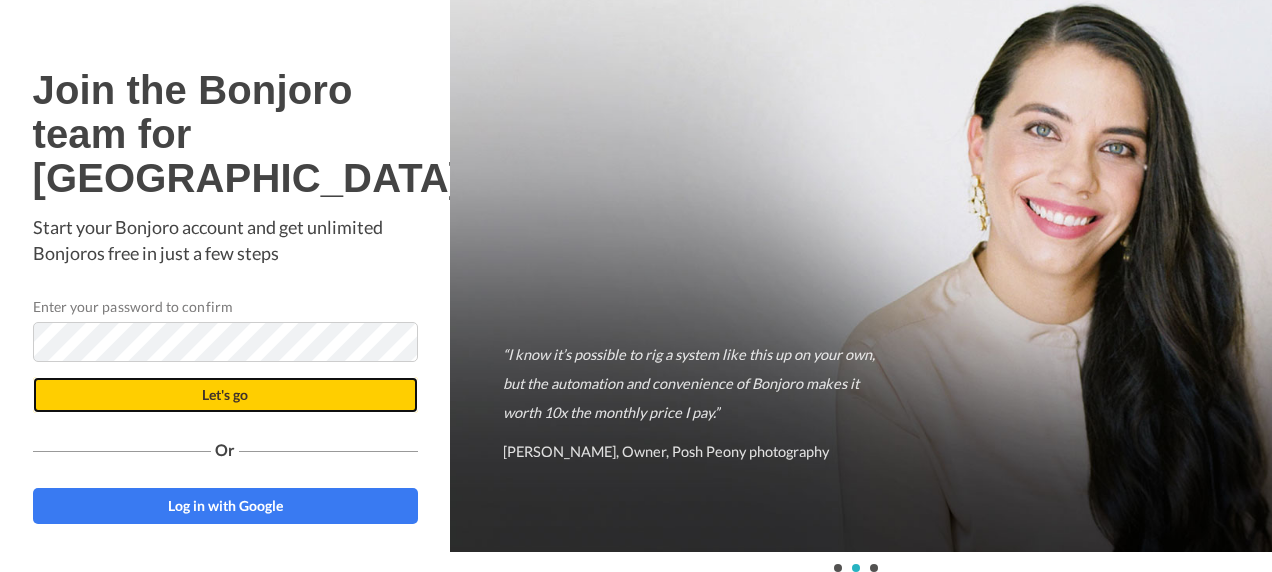 click on "Let's go" at bounding box center (225, 395) 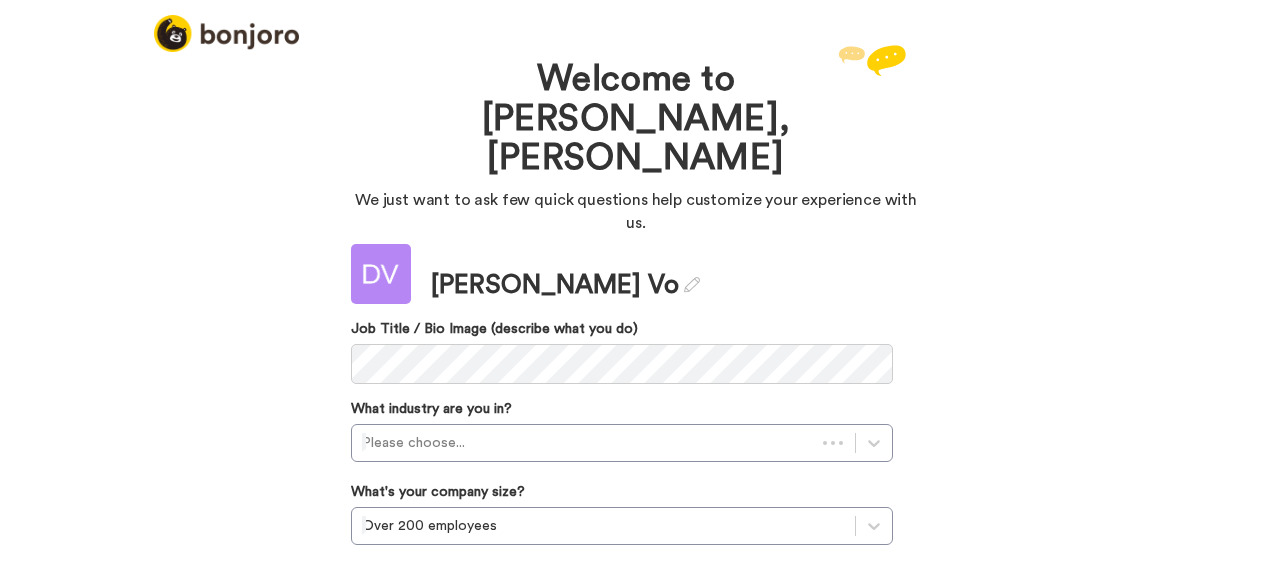 scroll, scrollTop: 0, scrollLeft: 0, axis: both 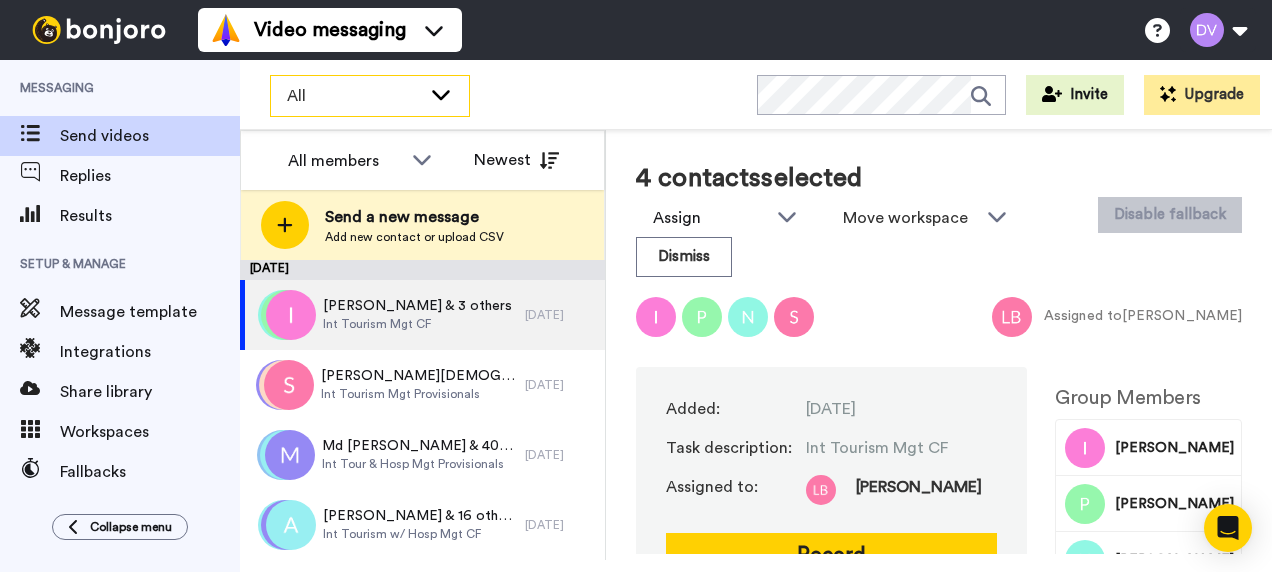 click 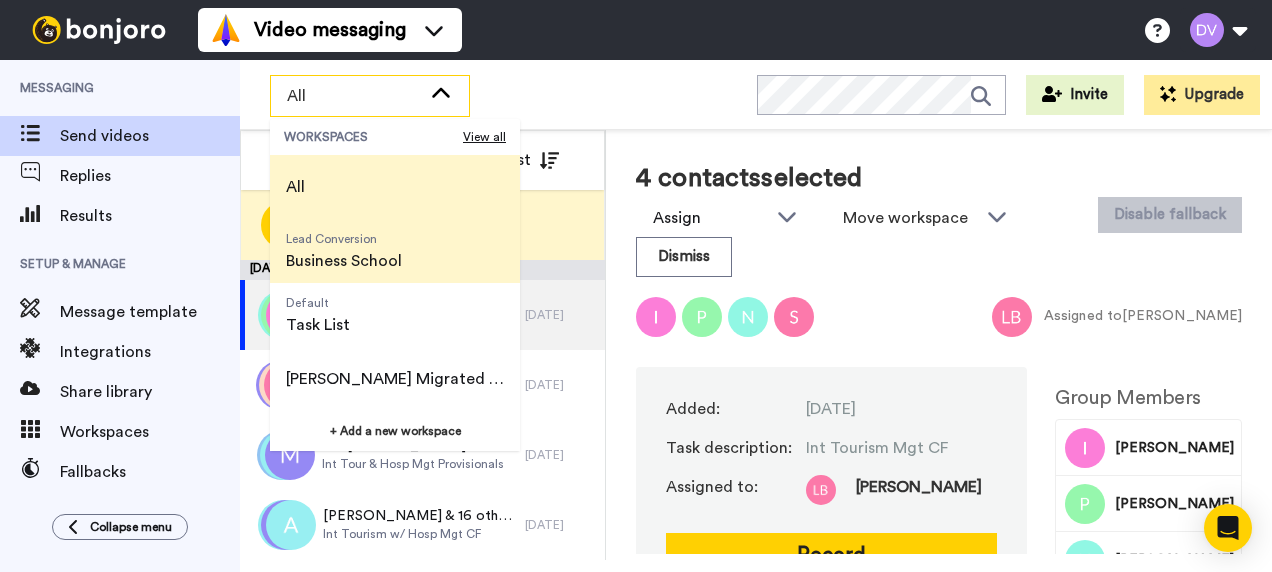 click on "Business School" at bounding box center (344, 261) 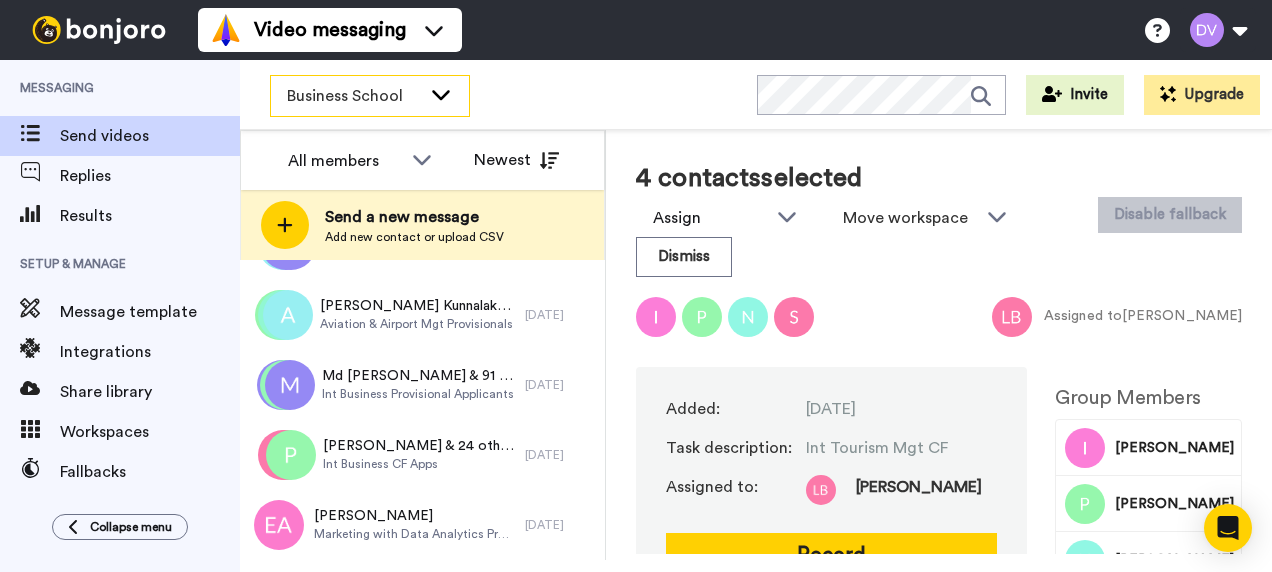 click 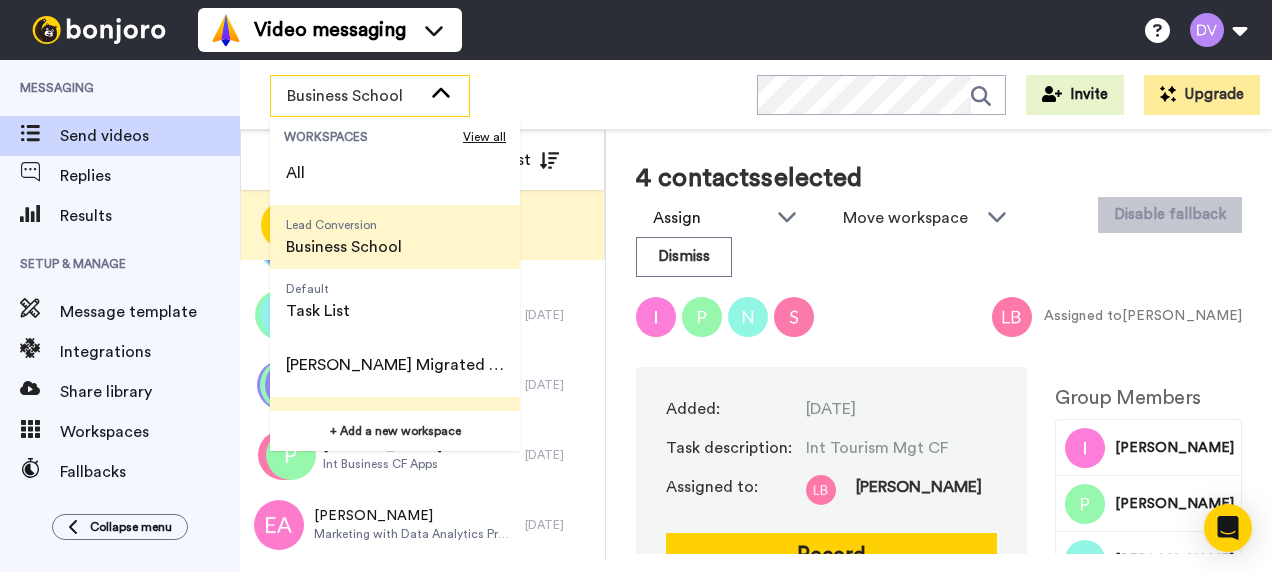 scroll, scrollTop: 0, scrollLeft: 0, axis: both 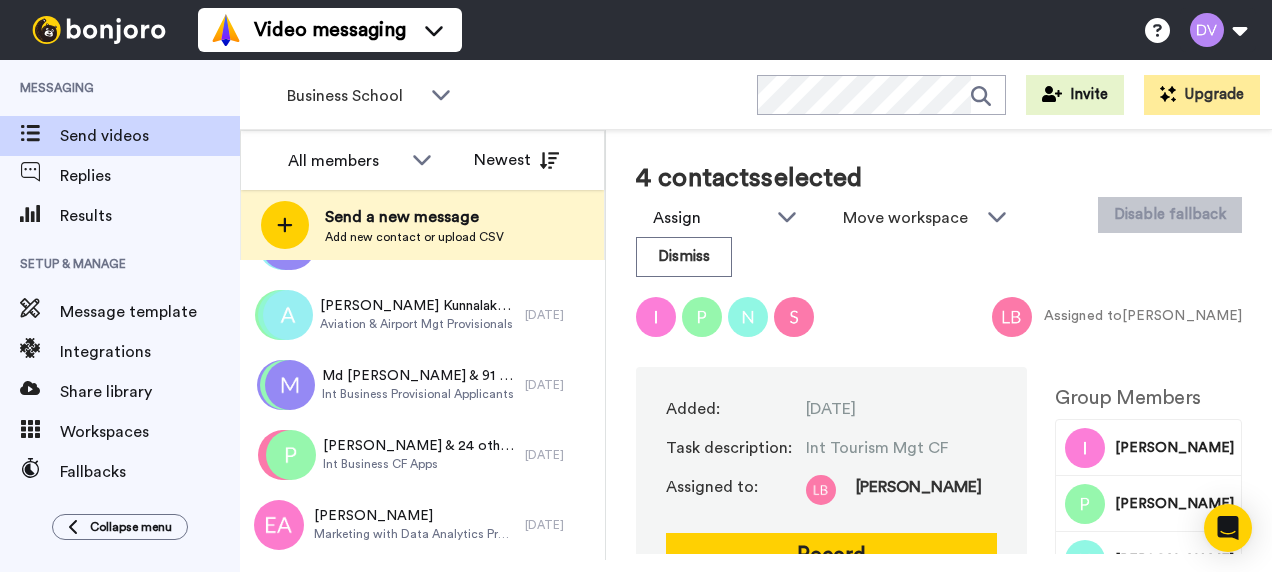 click on "Business School WORKSPACES View all All Lead Conversion Business School Default Task List [PERSON_NAME] Migrated Workspace [PERSON_NAME] Migrated Workspace [PERSON_NAME] Migrated Workspace + Add a new workspace
Invite Upgrade" at bounding box center (756, 95) 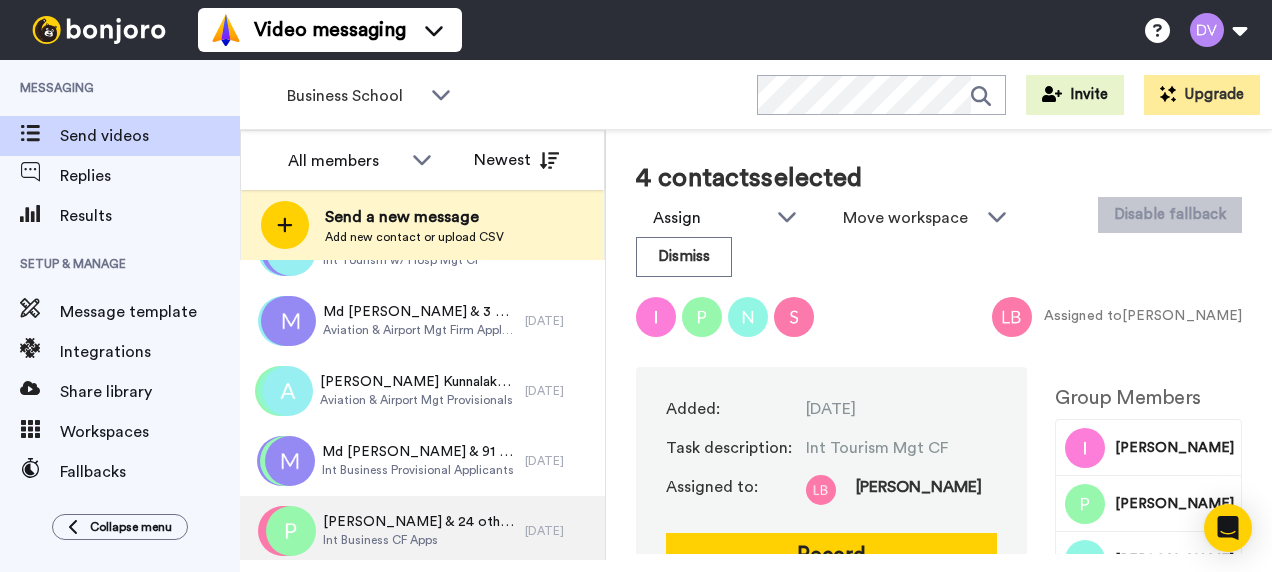 scroll, scrollTop: 350, scrollLeft: 0, axis: vertical 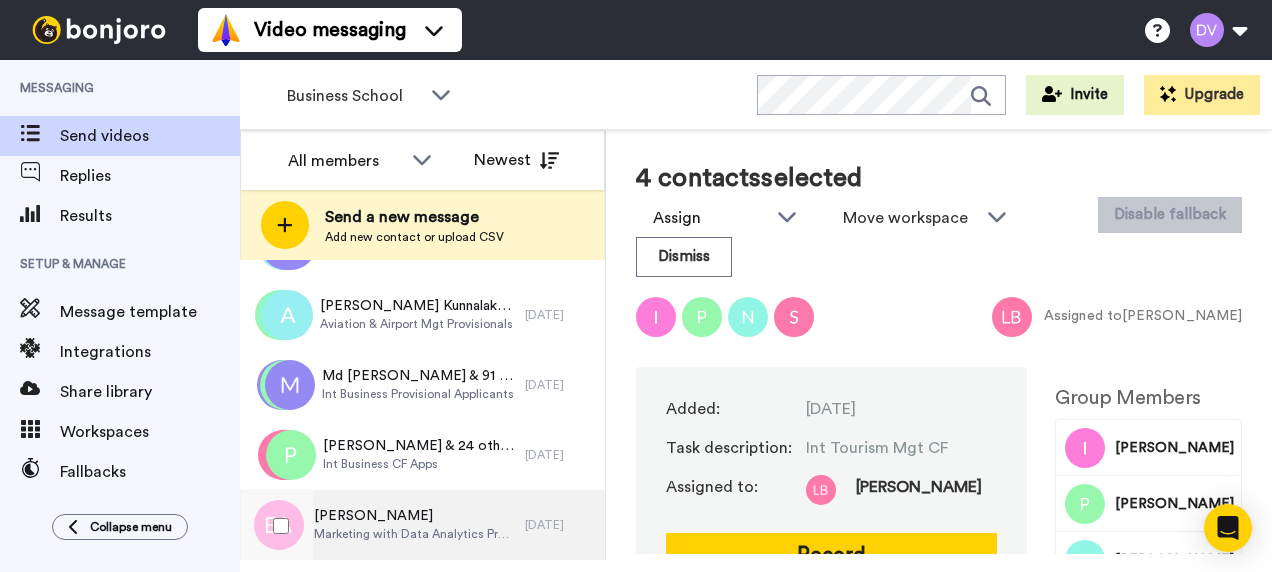 click on "[PERSON_NAME]" at bounding box center (414, 516) 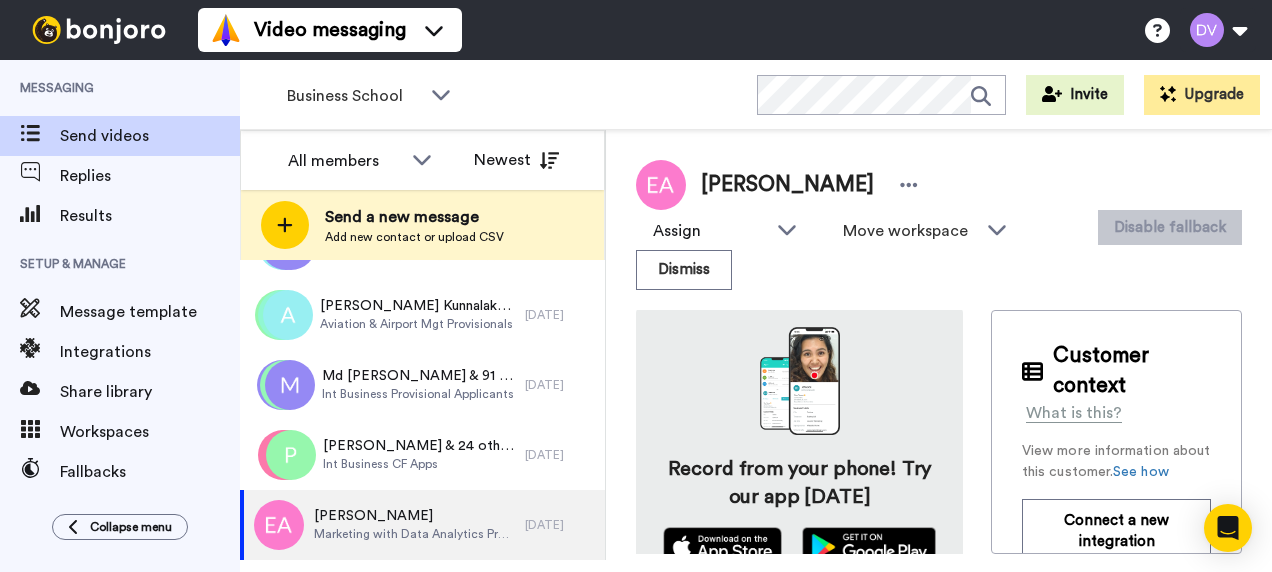 scroll, scrollTop: 532, scrollLeft: 0, axis: vertical 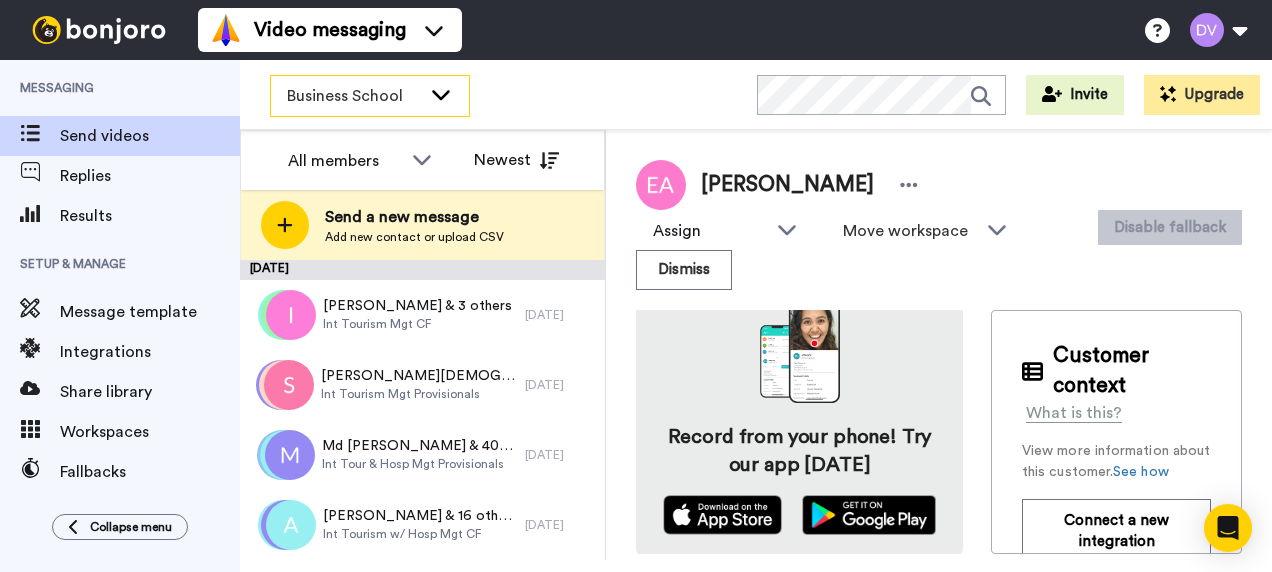 click on "Business School" at bounding box center [370, 96] 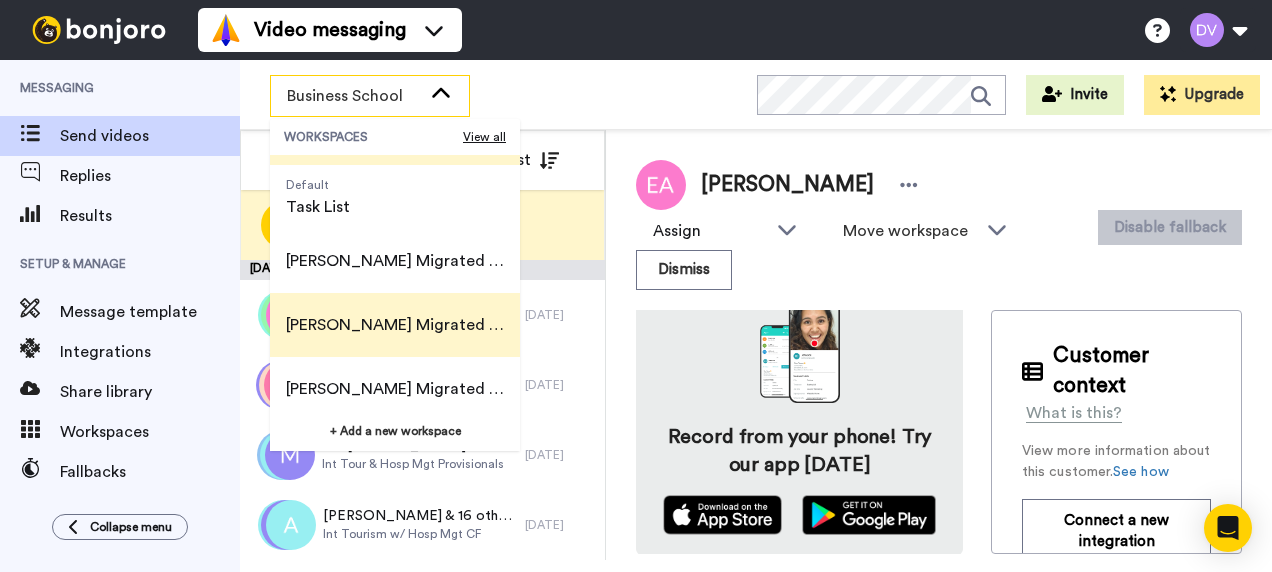scroll, scrollTop: 128, scrollLeft: 0, axis: vertical 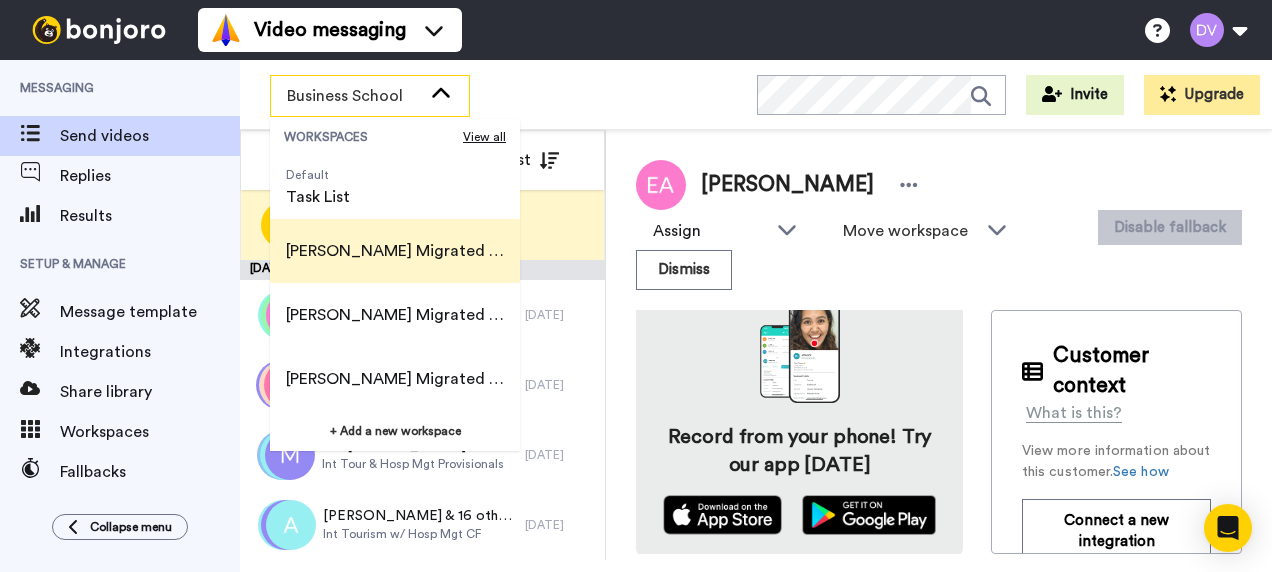 click on "[PERSON_NAME] Migrated Workspace" at bounding box center [395, 251] 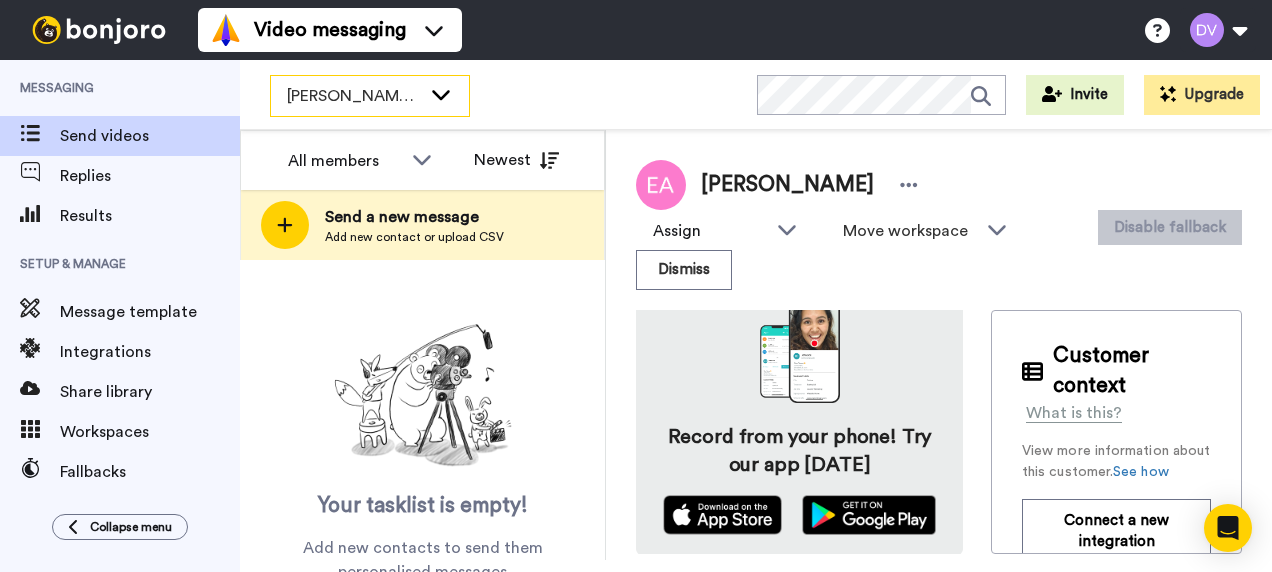 click 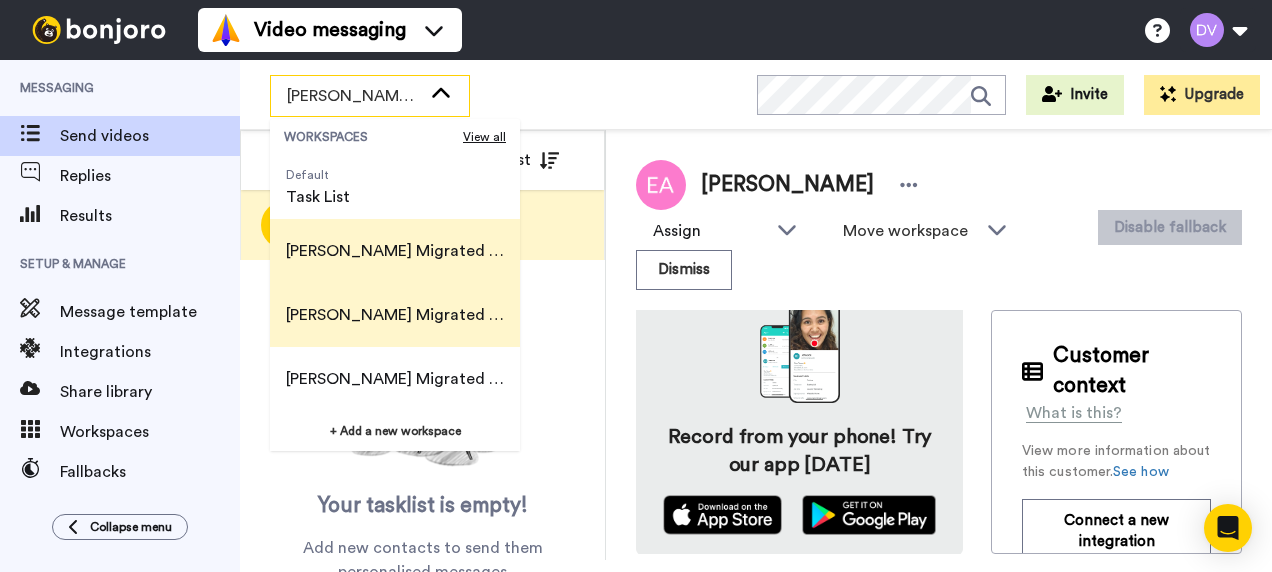 click on "[PERSON_NAME] Migrated Workspace" at bounding box center [395, 315] 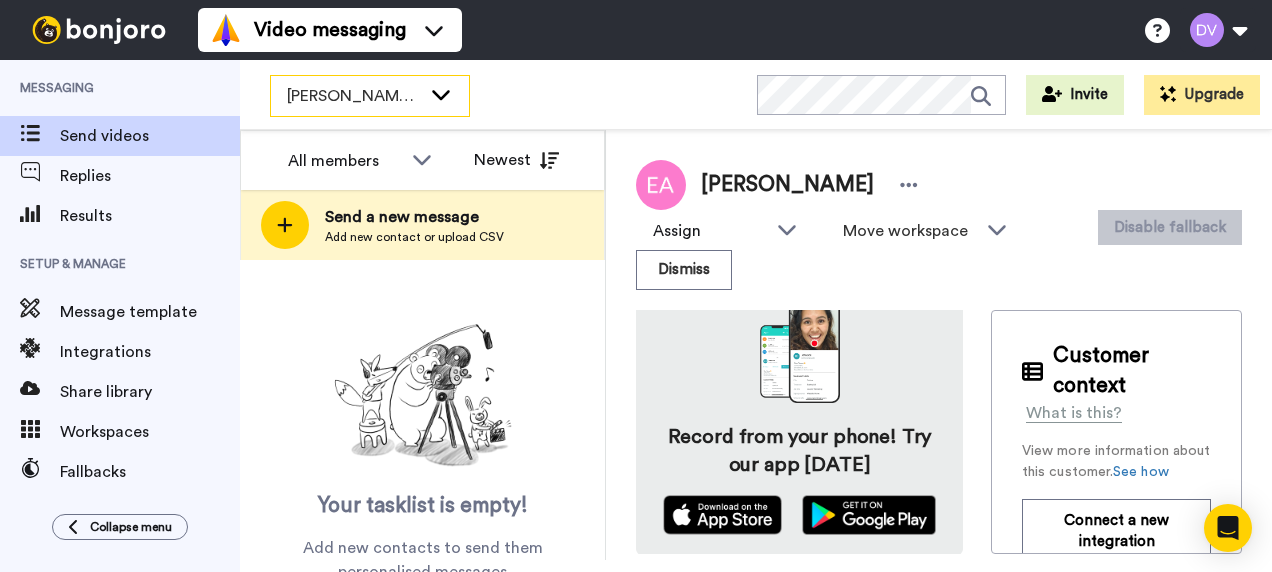 click 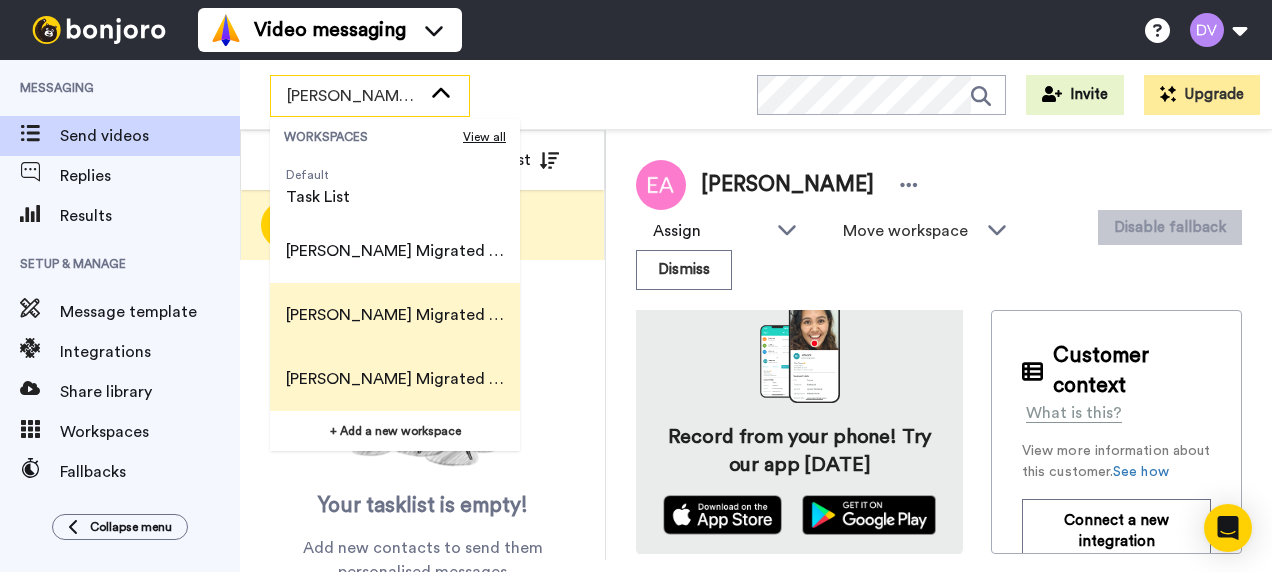 click on "[PERSON_NAME] Migrated Workspace" at bounding box center [395, 379] 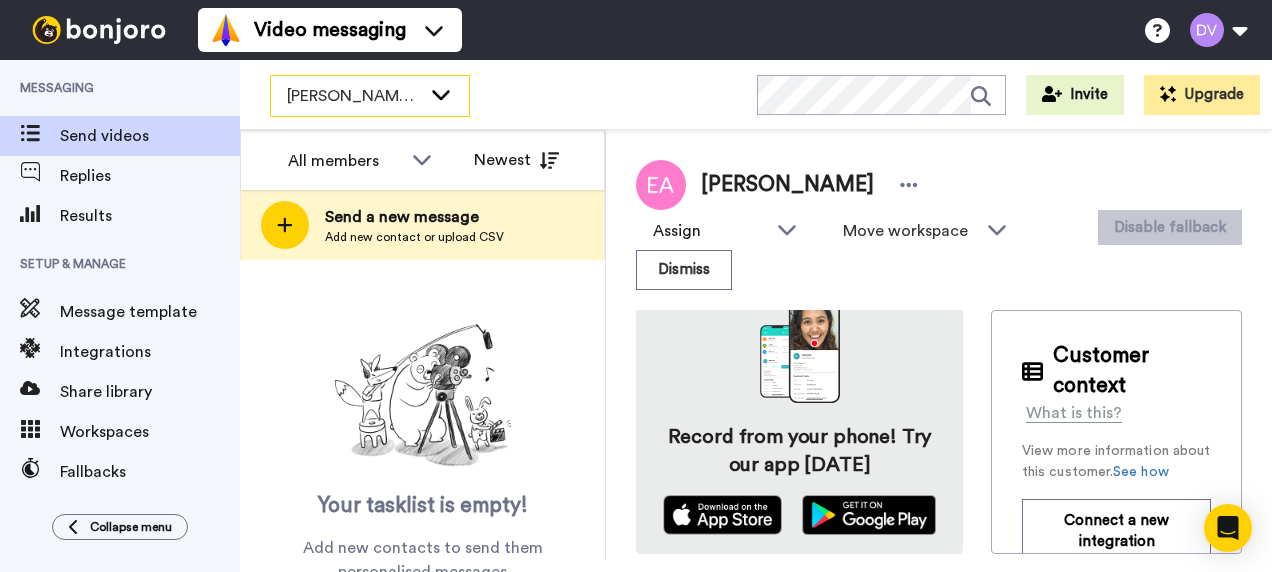 click 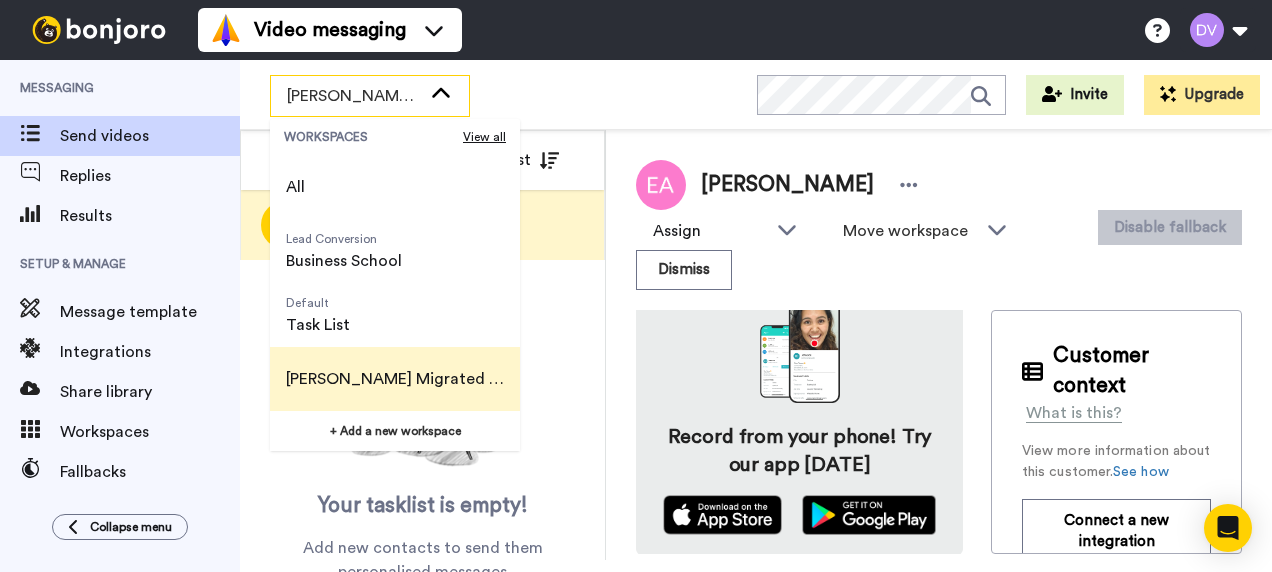 scroll, scrollTop: 0, scrollLeft: 0, axis: both 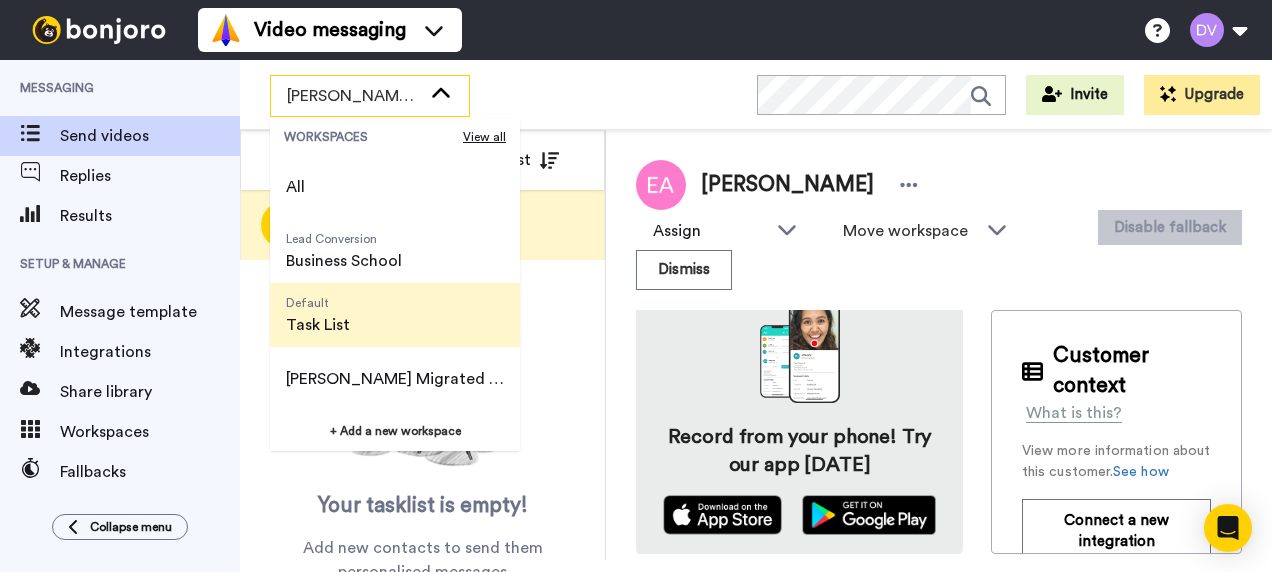 click on "Default Task List" at bounding box center (395, 315) 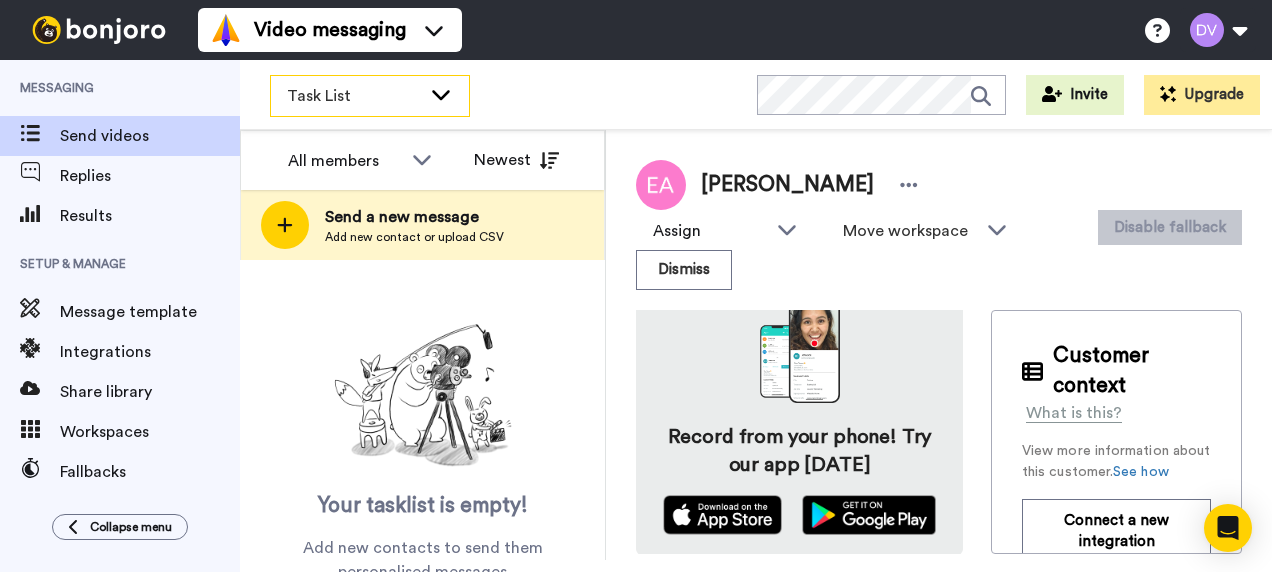 click 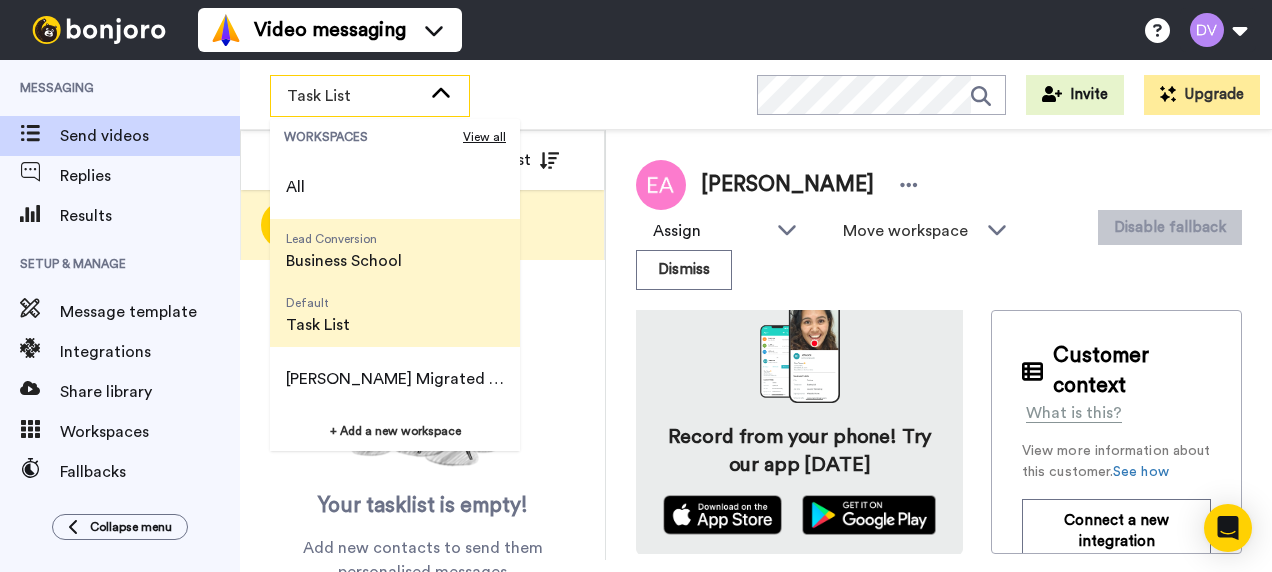 click on "Business School" at bounding box center [344, 261] 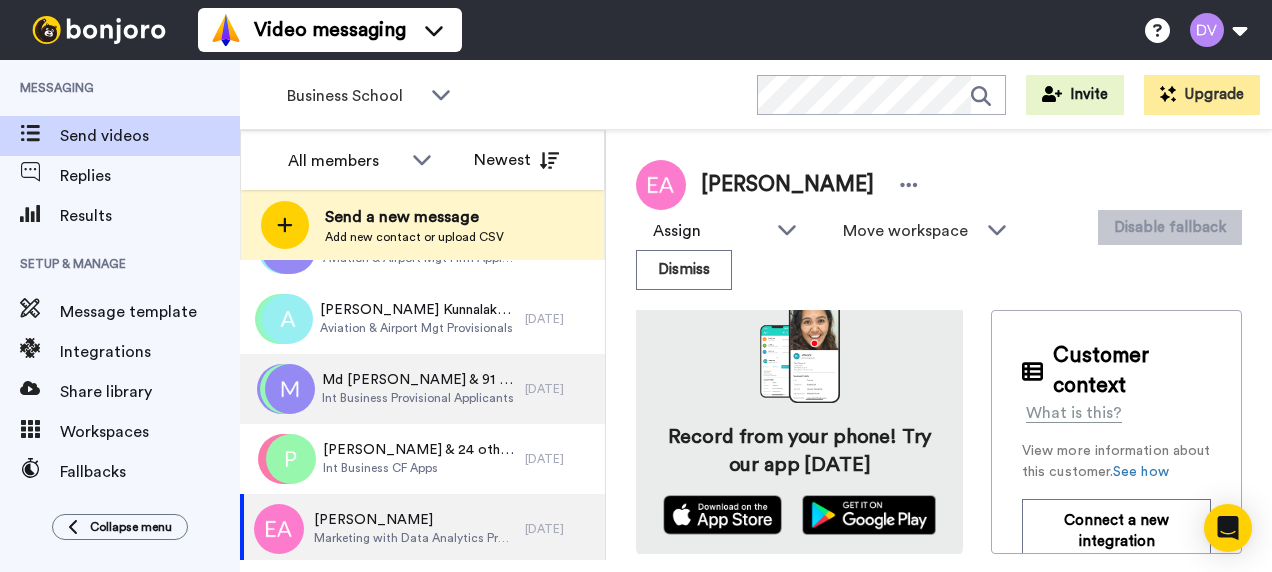 scroll, scrollTop: 350, scrollLeft: 0, axis: vertical 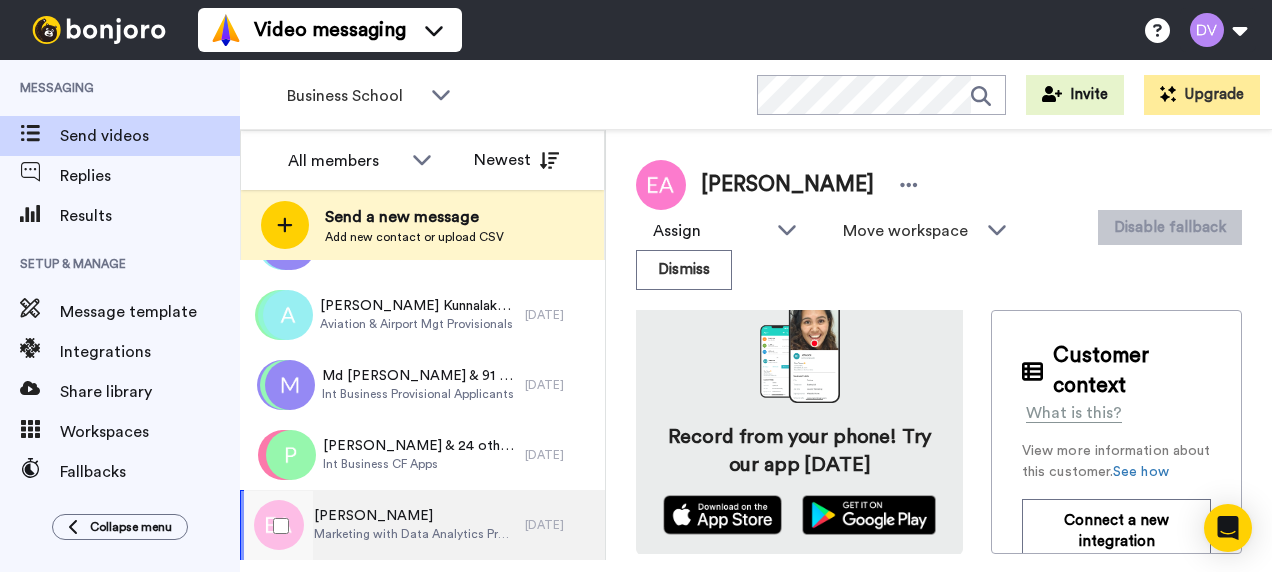 click on "Marketing with Data Analytics Provisional" at bounding box center [414, 534] 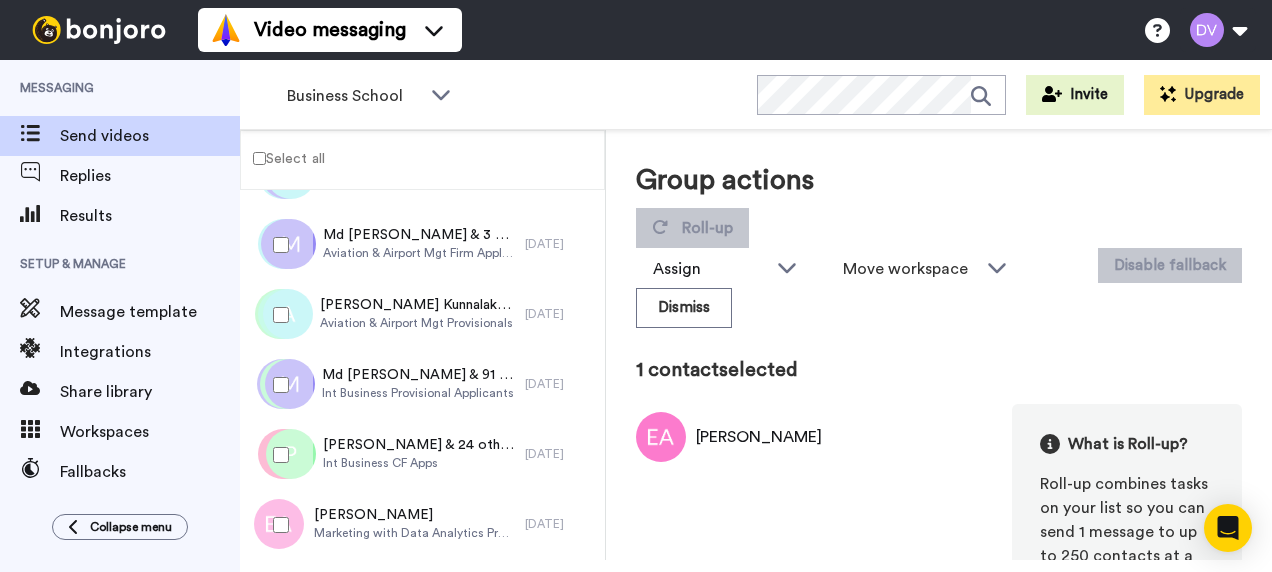 scroll, scrollTop: 281, scrollLeft: 0, axis: vertical 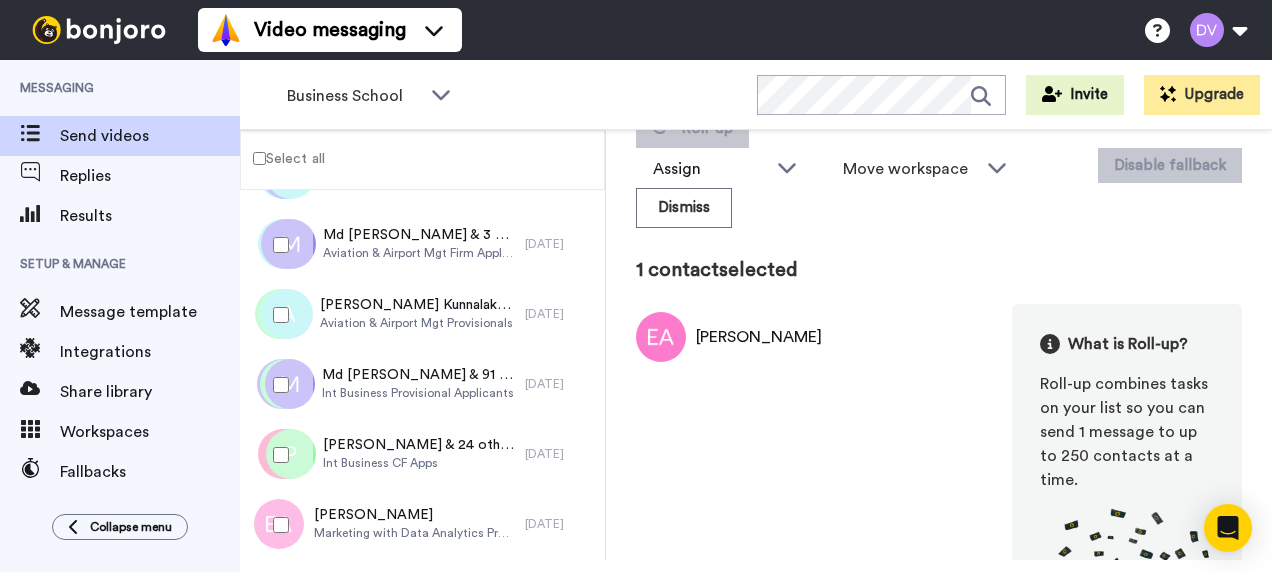 click on "[PERSON_NAME]" at bounding box center (759, 337) 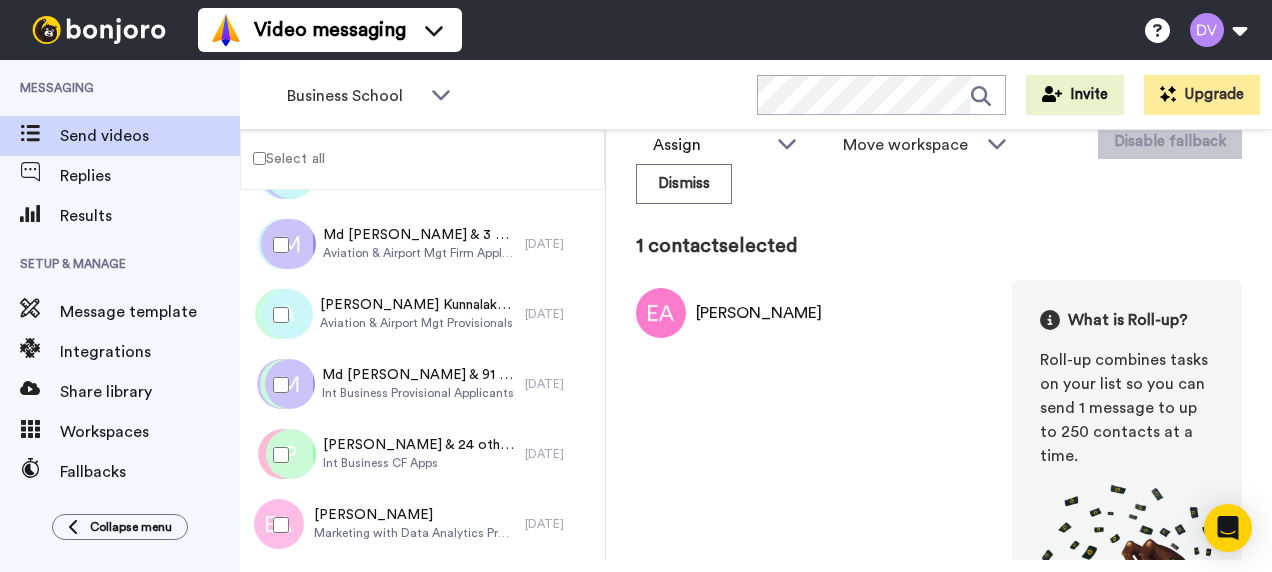 scroll, scrollTop: 186, scrollLeft: 0, axis: vertical 